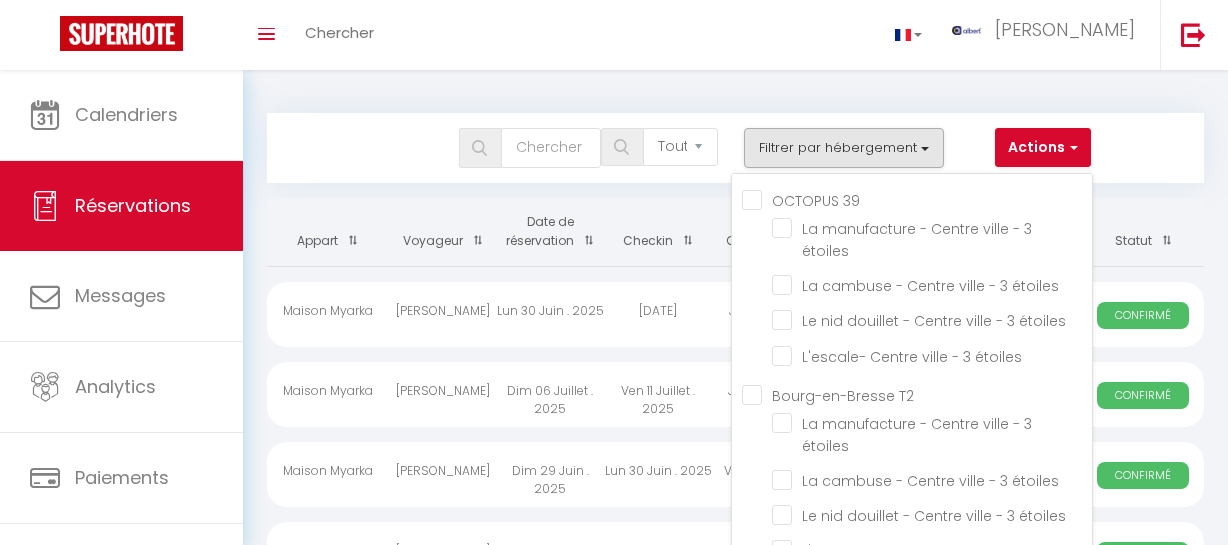 select on "not_cancelled" 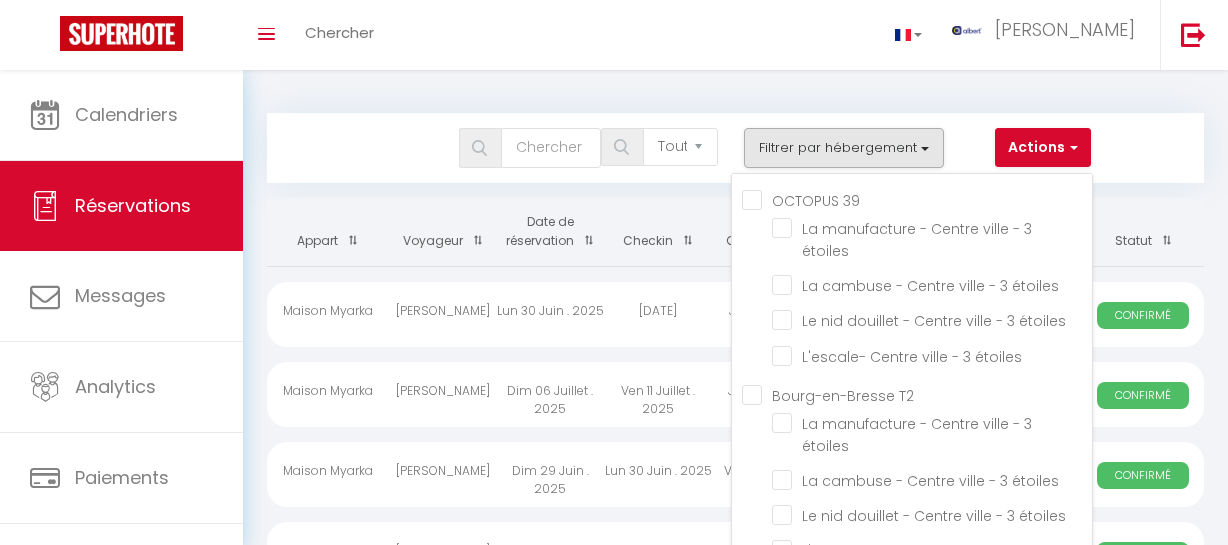 scroll, scrollTop: 0, scrollLeft: 0, axis: both 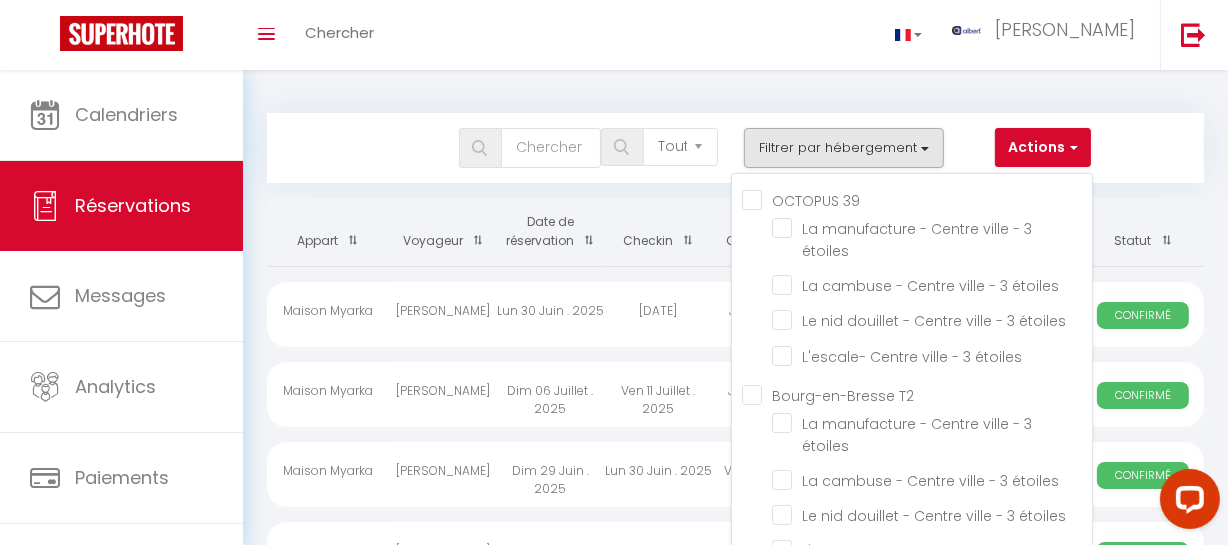 click on "Maison Myarka" at bounding box center [932, 4717] 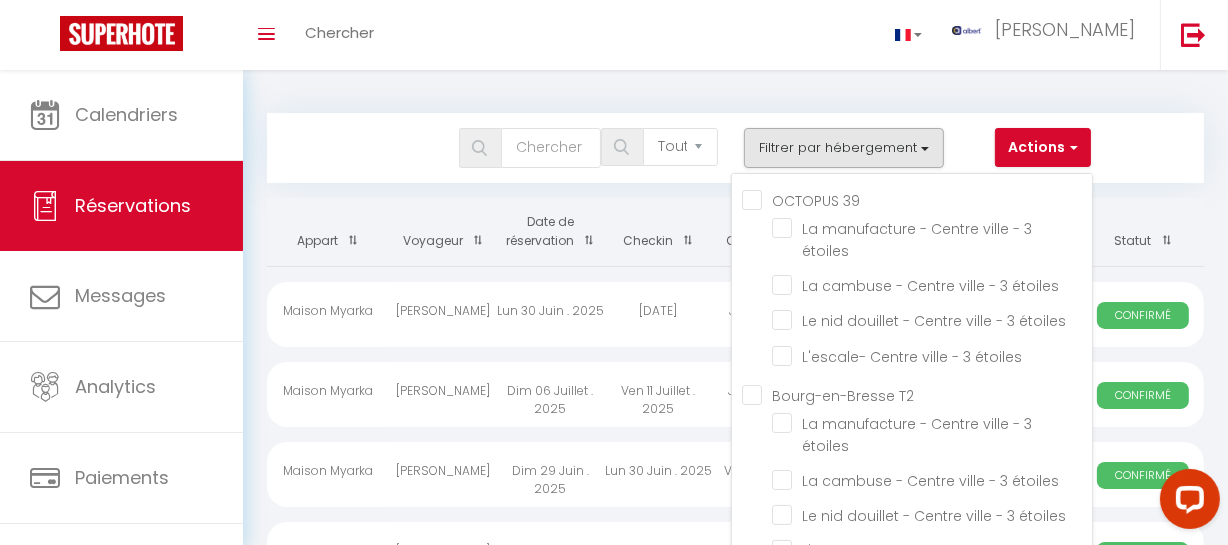 checkbox on "false" 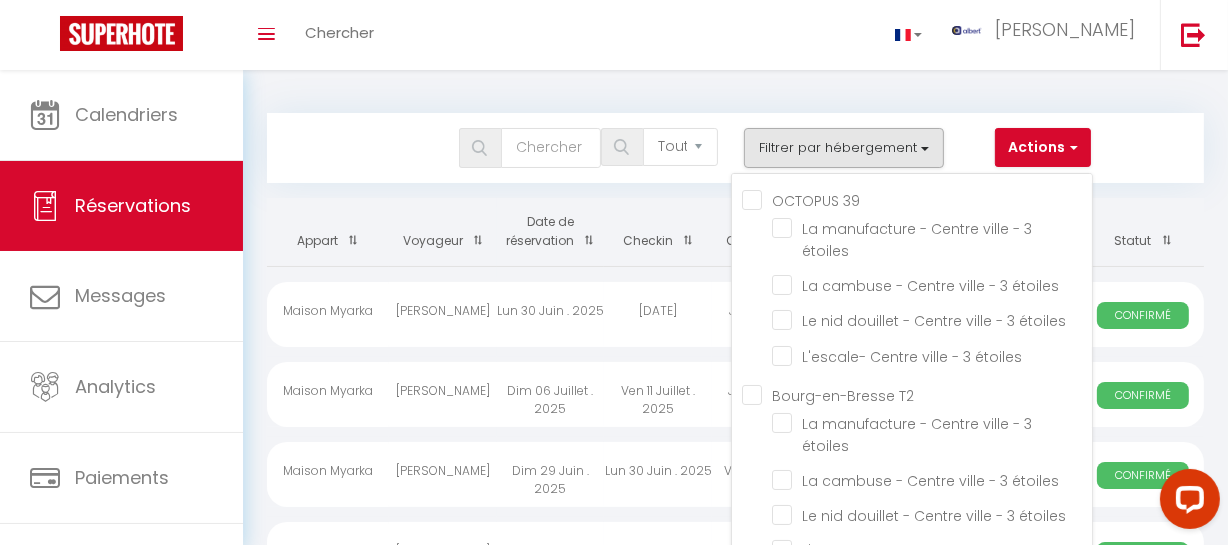 checkbox on "false" 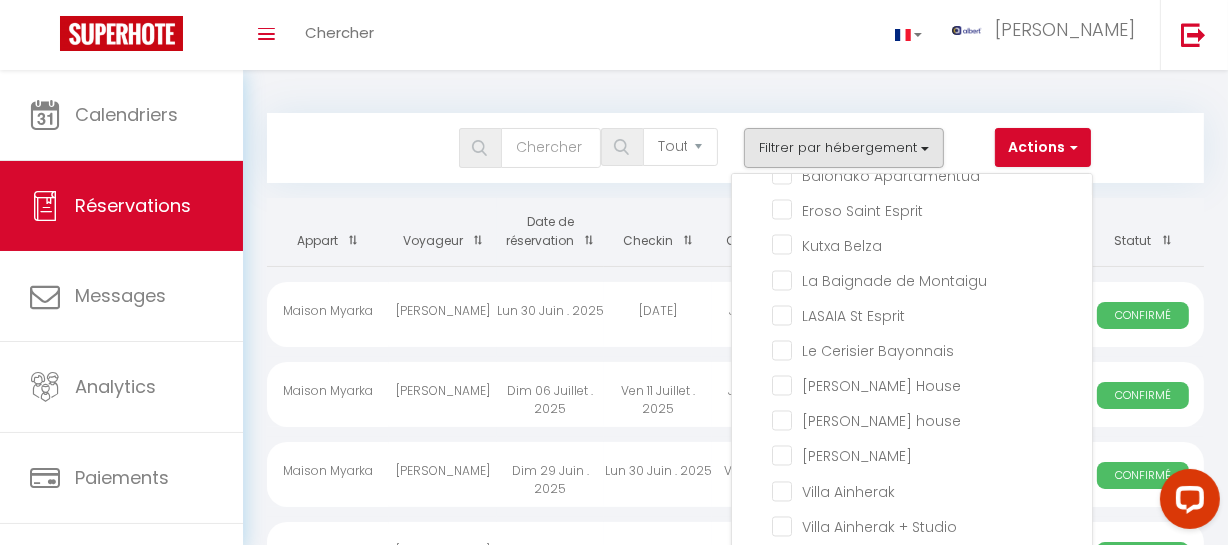 scroll, scrollTop: 26436, scrollLeft: 0, axis: vertical 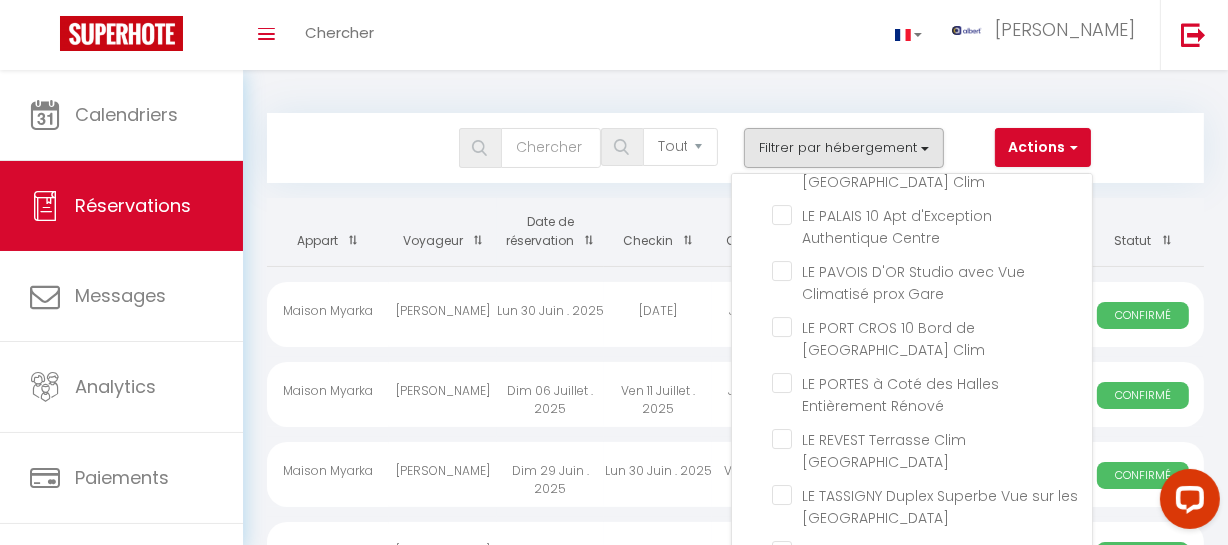 click on "LE MARTY 9 Vue Mer Loggia Climatisé Piscine Centre" at bounding box center [932, -345] 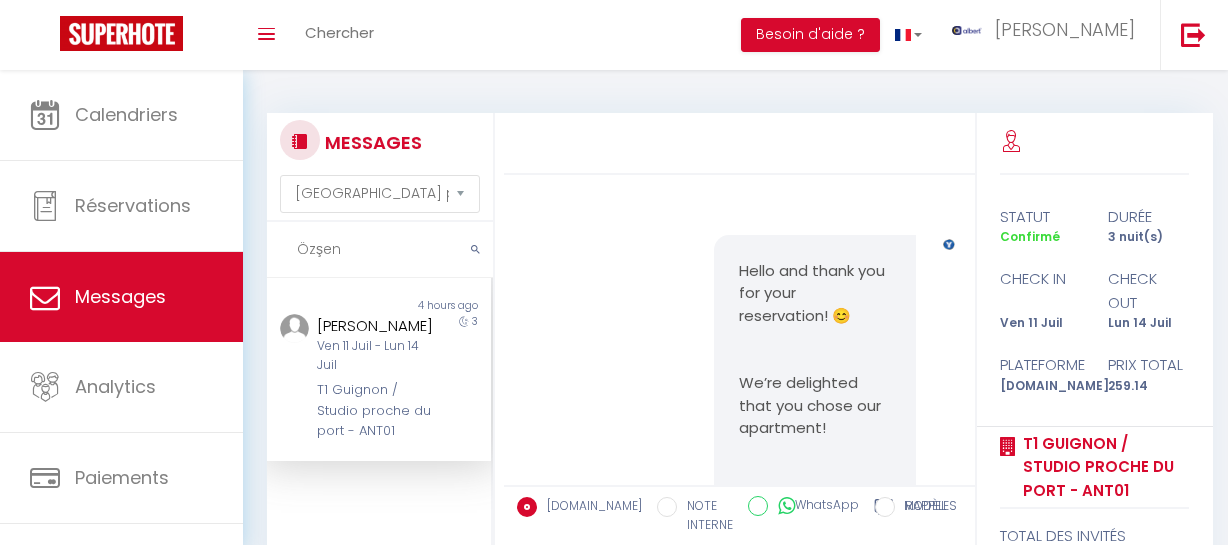 select on "message" 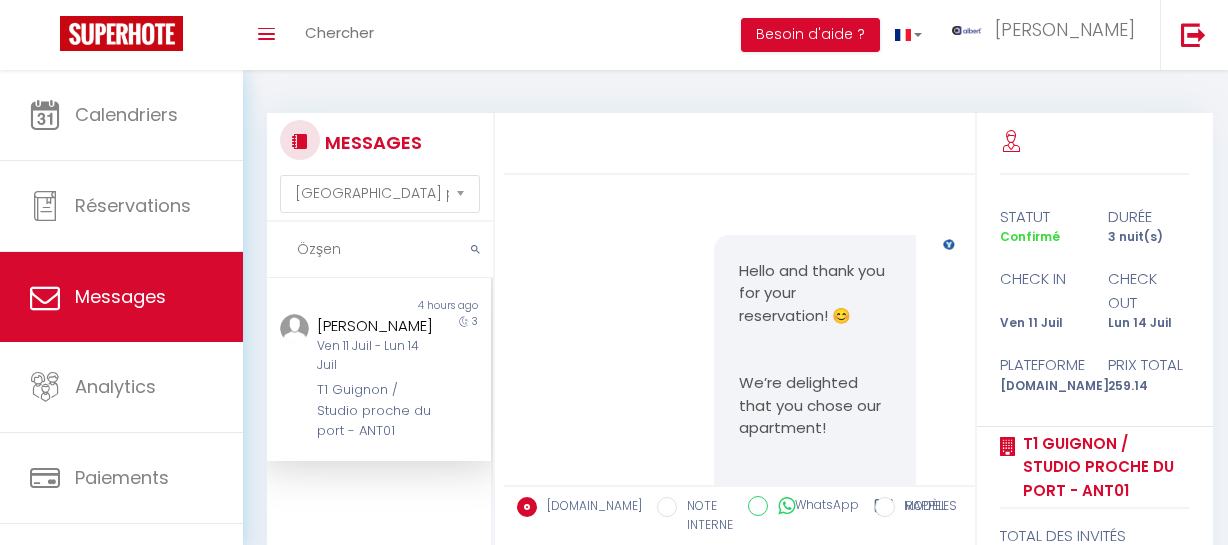 click on "Özşen" at bounding box center (380, 250) 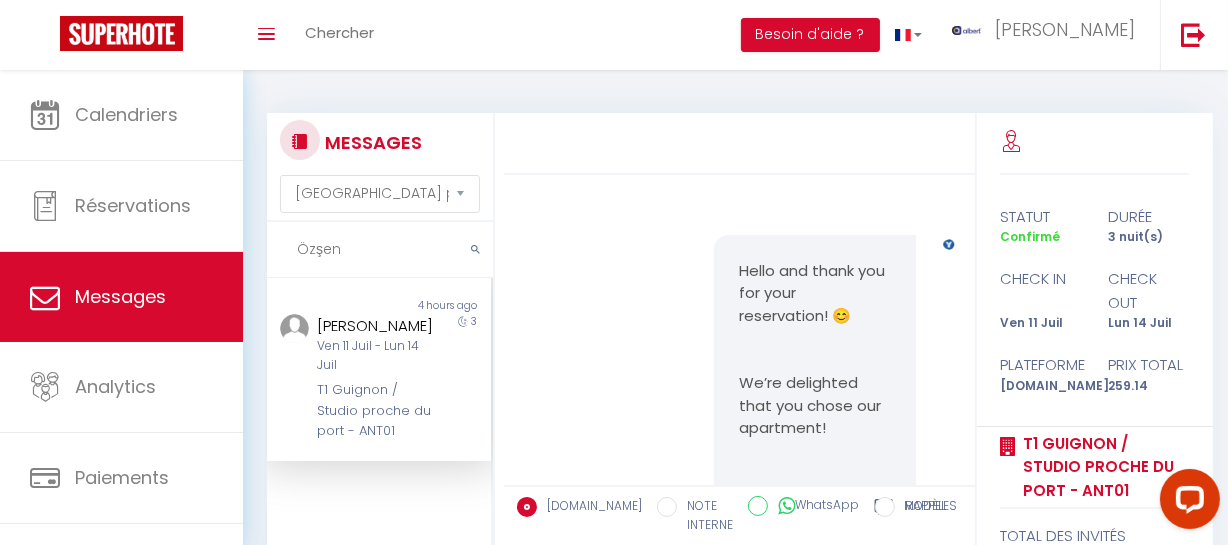 scroll, scrollTop: 0, scrollLeft: 0, axis: both 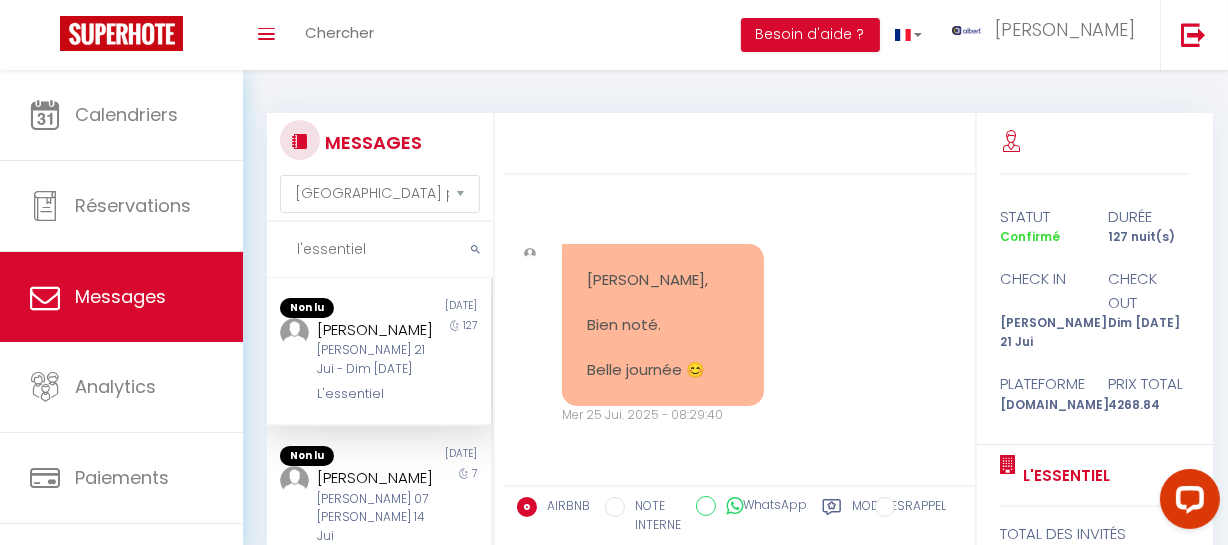 drag, startPoint x: 397, startPoint y: 267, endPoint x: 271, endPoint y: 249, distance: 127.27922 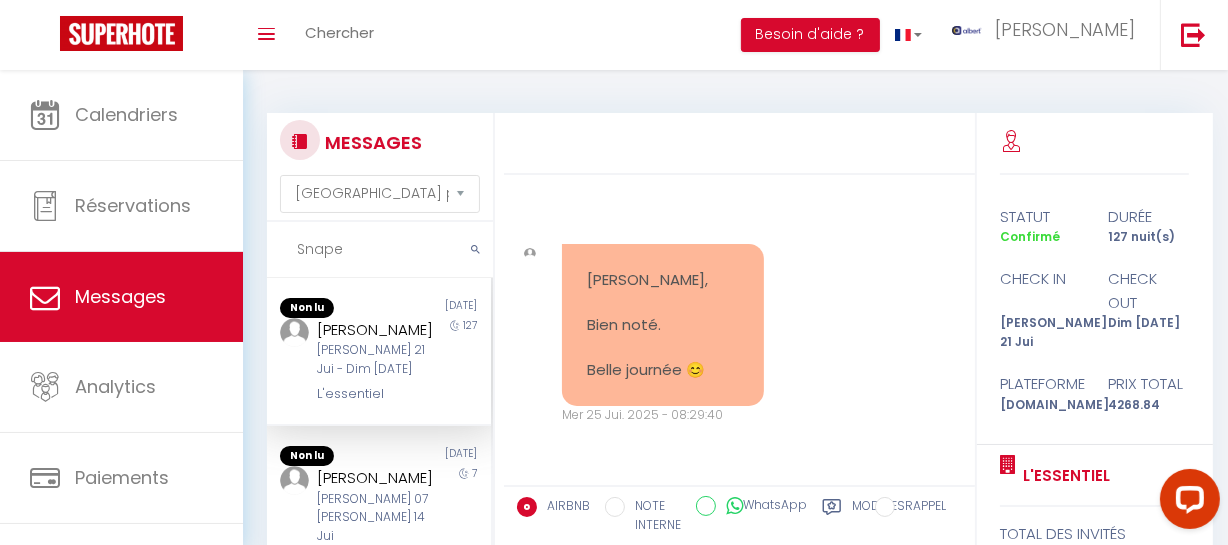 scroll, scrollTop: 14547, scrollLeft: 0, axis: vertical 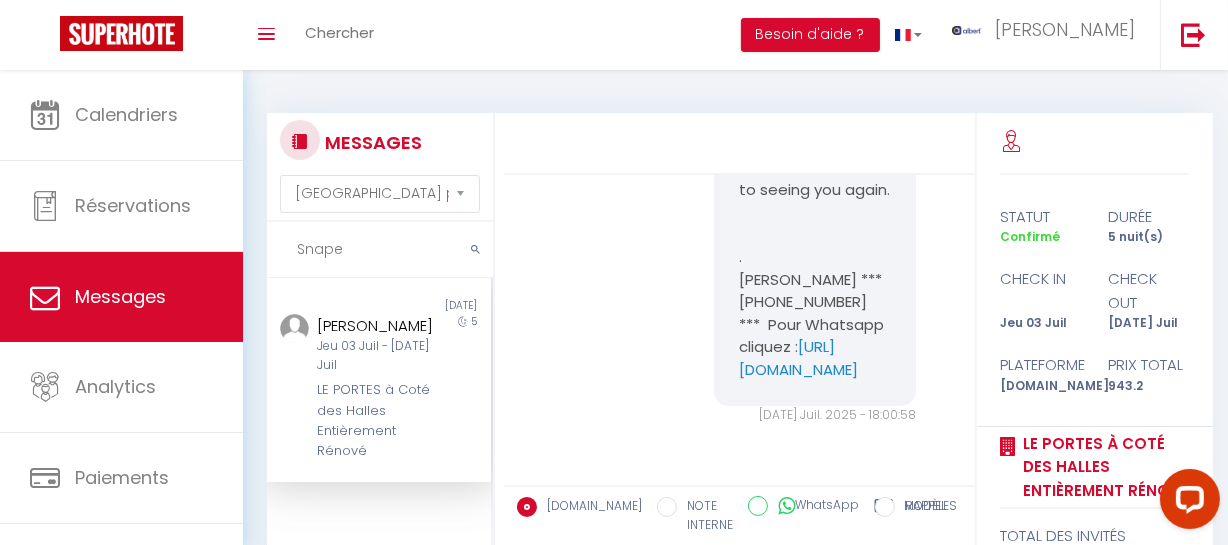 drag, startPoint x: 363, startPoint y: 238, endPoint x: 270, endPoint y: 258, distance: 95.12623 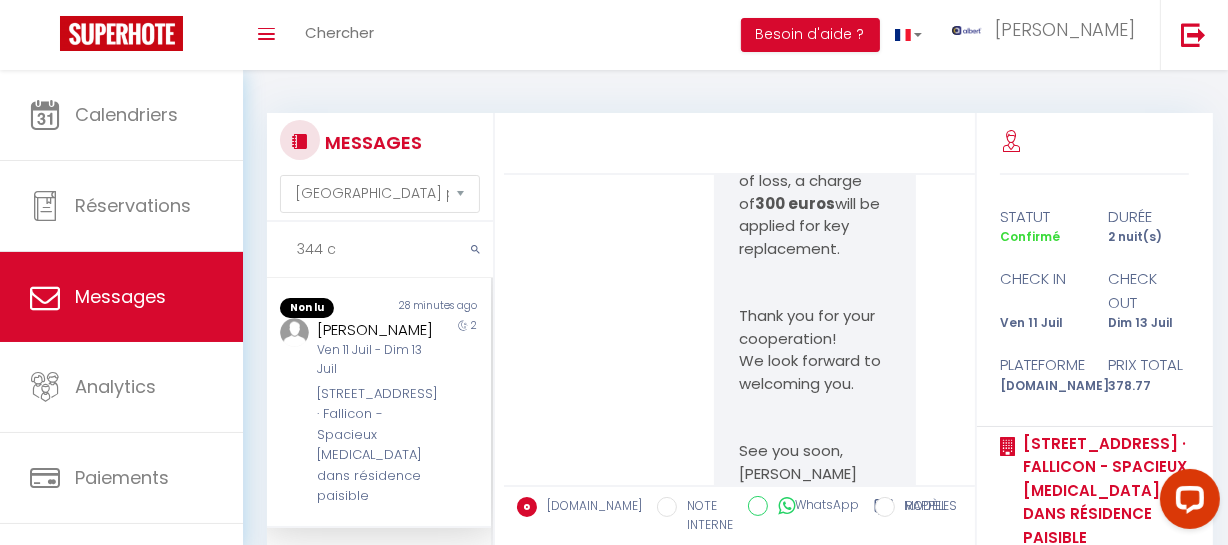 scroll, scrollTop: 14030, scrollLeft: 0, axis: vertical 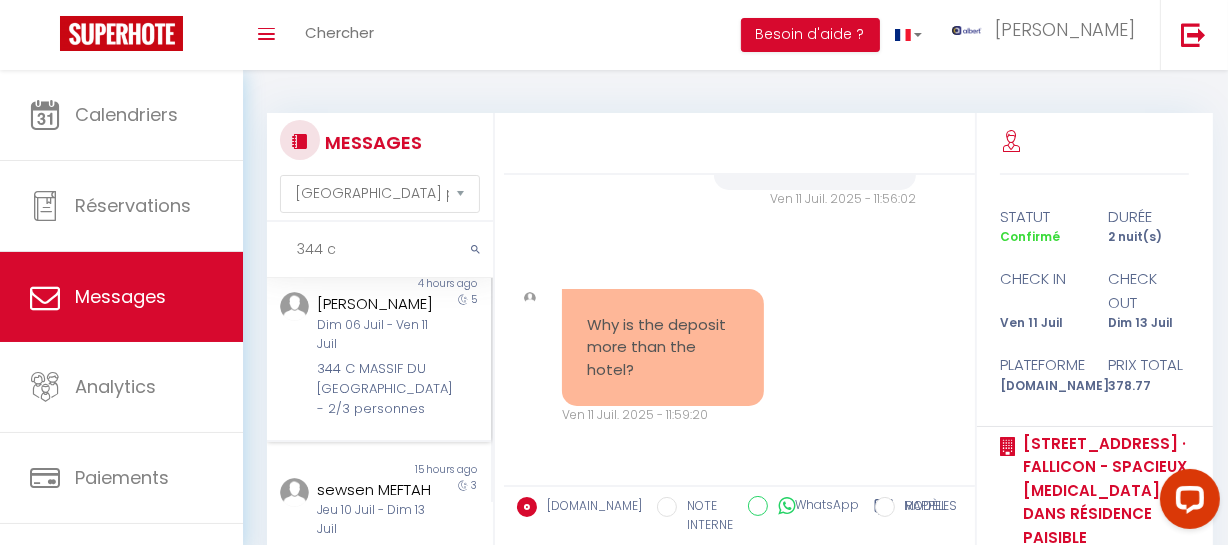 click on "344 C MASSIF DU [GEOGRAPHIC_DATA] - 2/3 personnes" at bounding box center (375, 389) 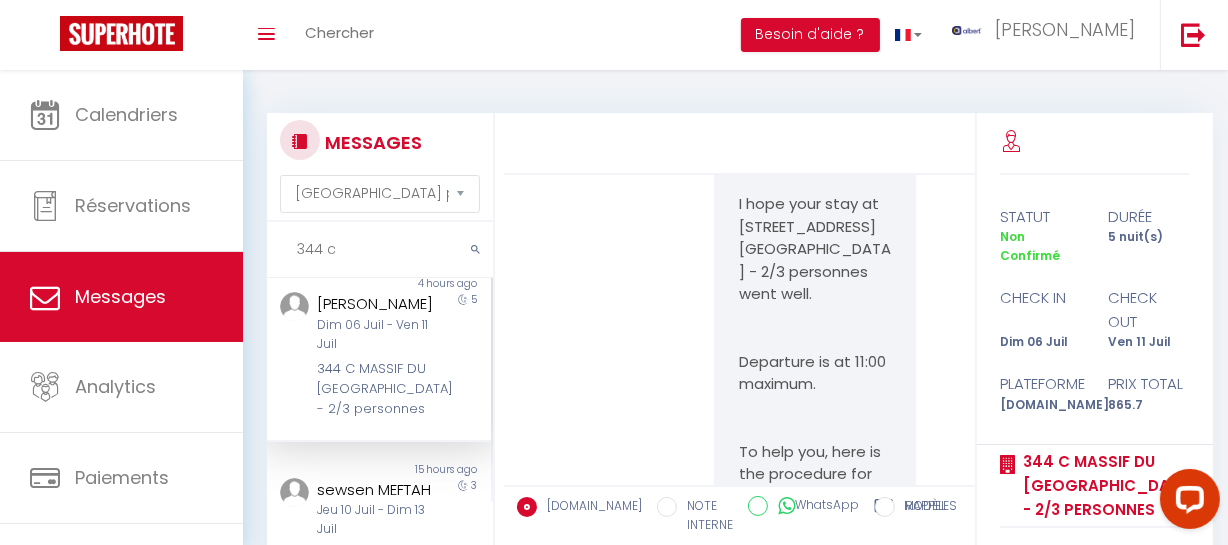 scroll, scrollTop: 20825, scrollLeft: 0, axis: vertical 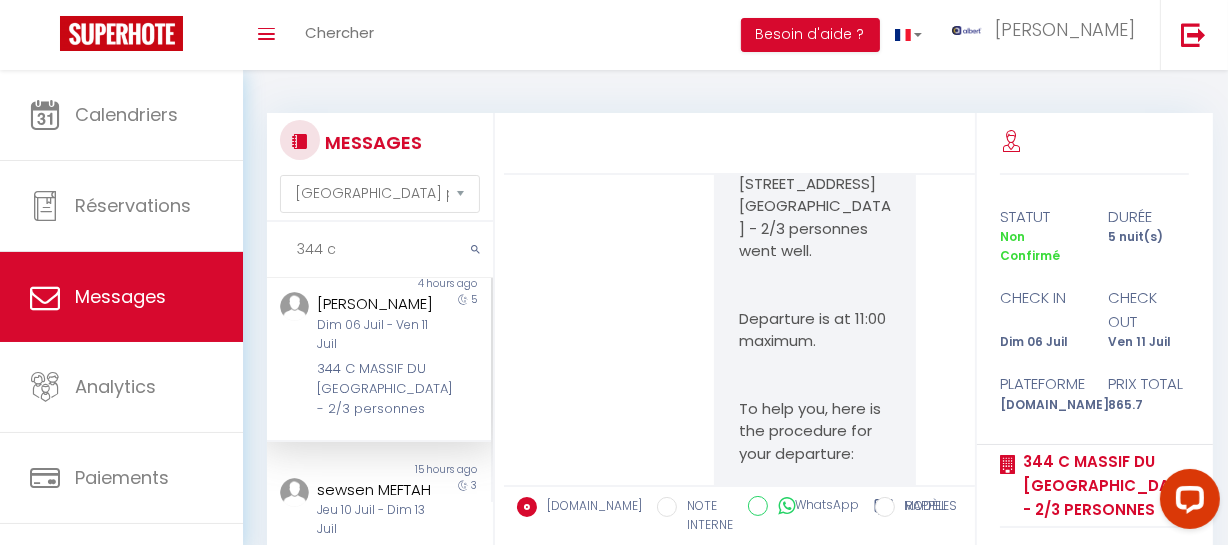drag, startPoint x: 763, startPoint y: 400, endPoint x: 716, endPoint y: 366, distance: 58.00862 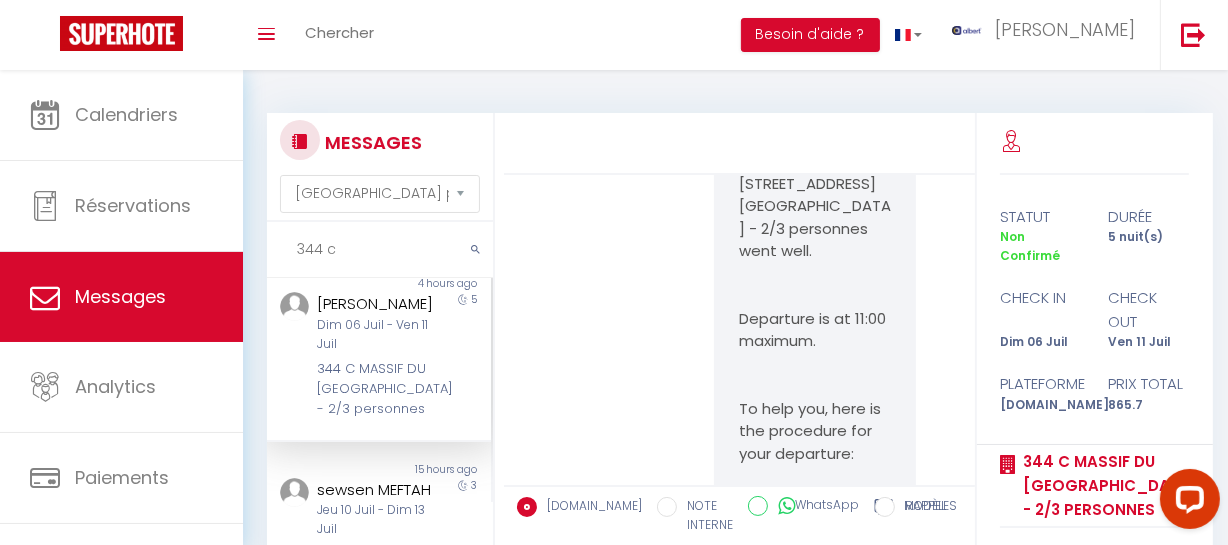 drag, startPoint x: 347, startPoint y: 254, endPoint x: 234, endPoint y: 252, distance: 113.0177 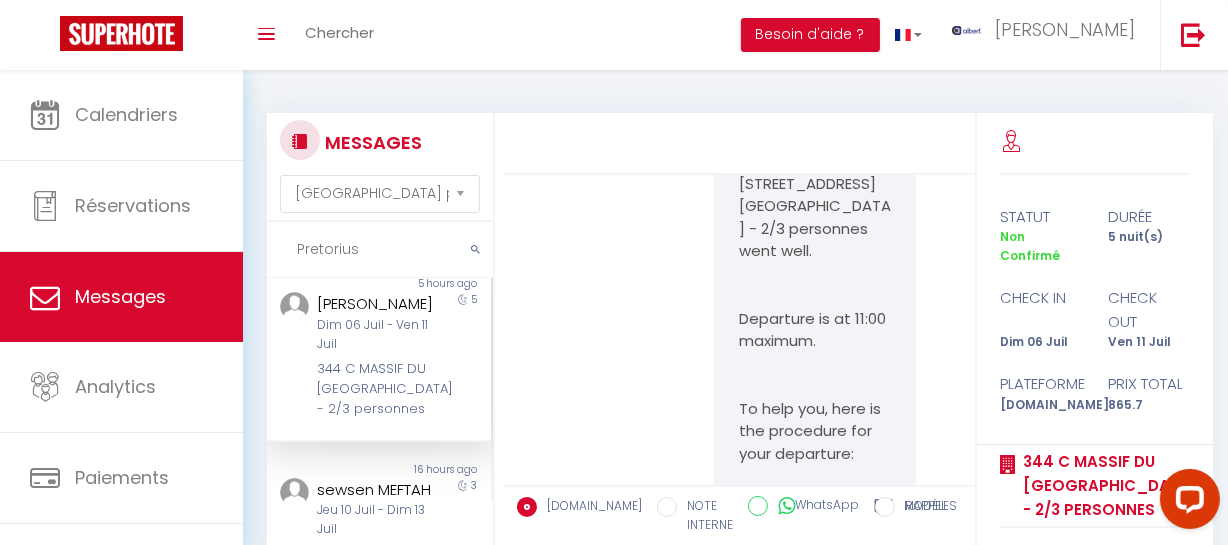 type on "Pretorius" 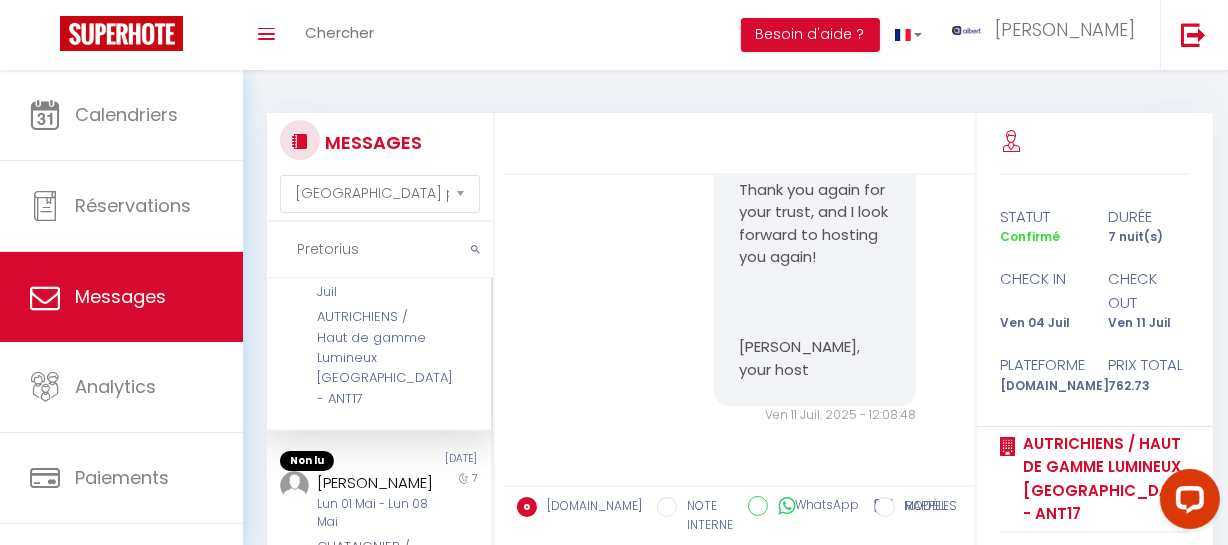 scroll, scrollTop: 19426, scrollLeft: 0, axis: vertical 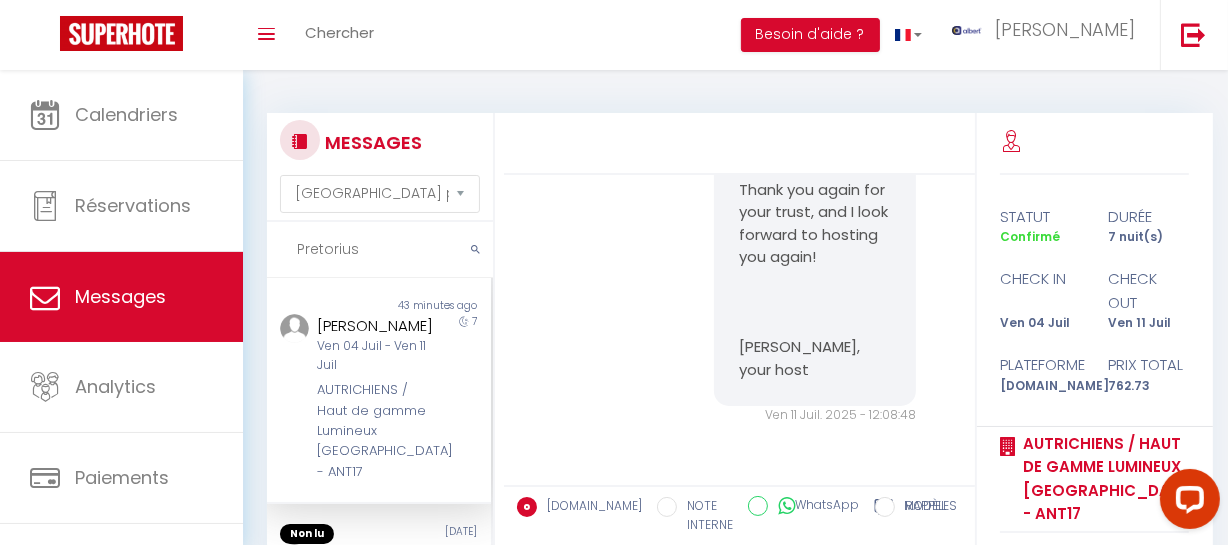 drag, startPoint x: 377, startPoint y: 349, endPoint x: 306, endPoint y: 311, distance: 80.529495 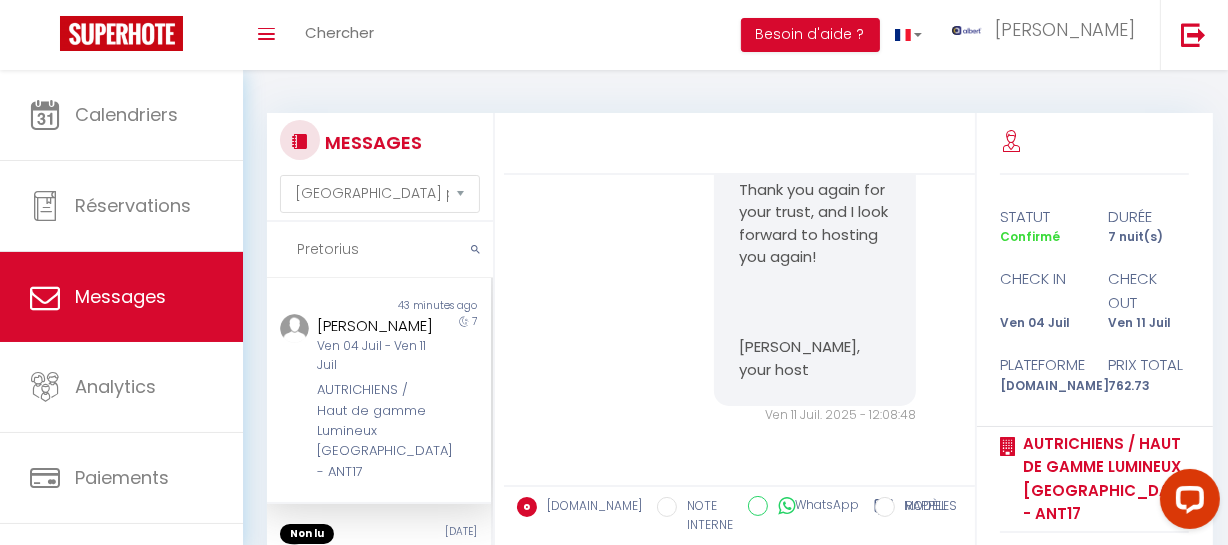 drag, startPoint x: 365, startPoint y: 351, endPoint x: 333, endPoint y: 326, distance: 40.60788 